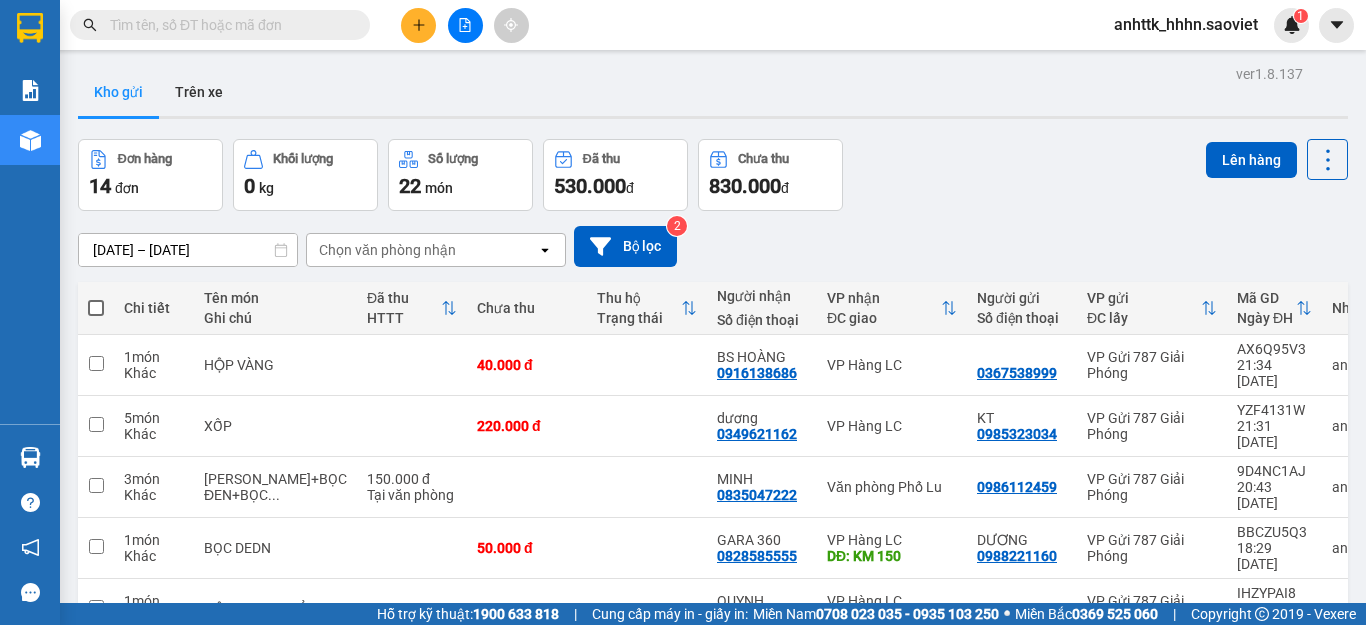 click on "anhttk_hhhn.saoviet" at bounding box center (1186, 24) 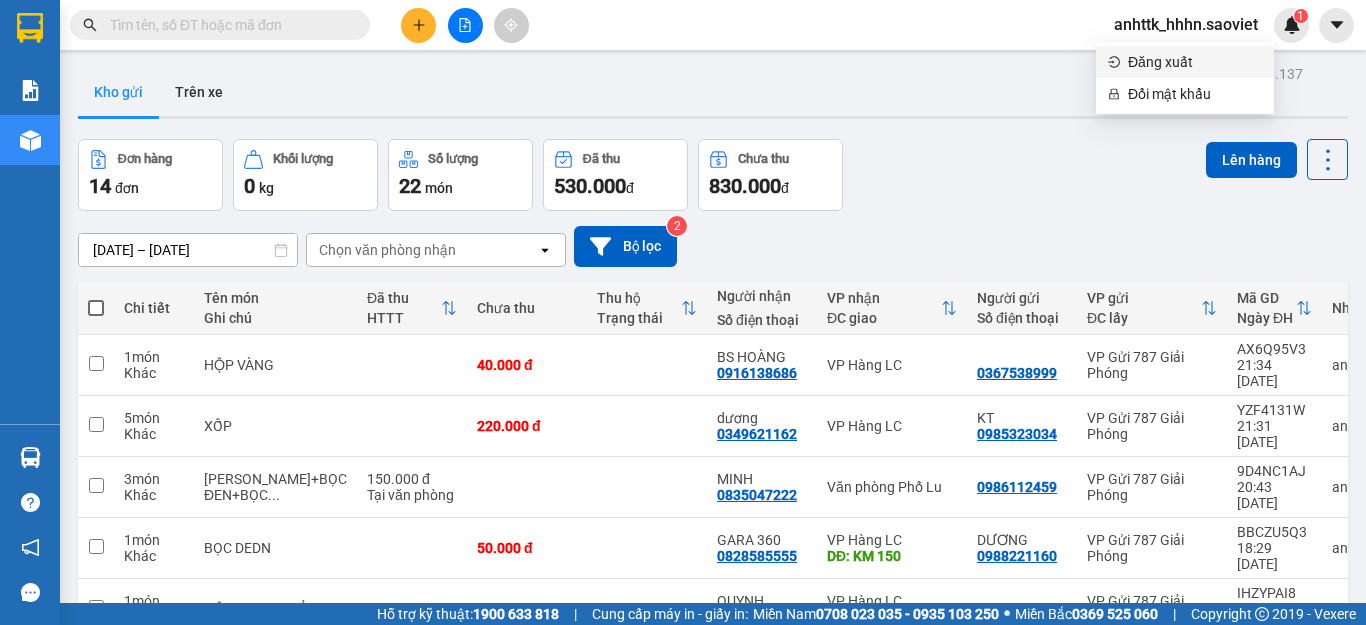 click on "Đăng xuất" at bounding box center [1195, 62] 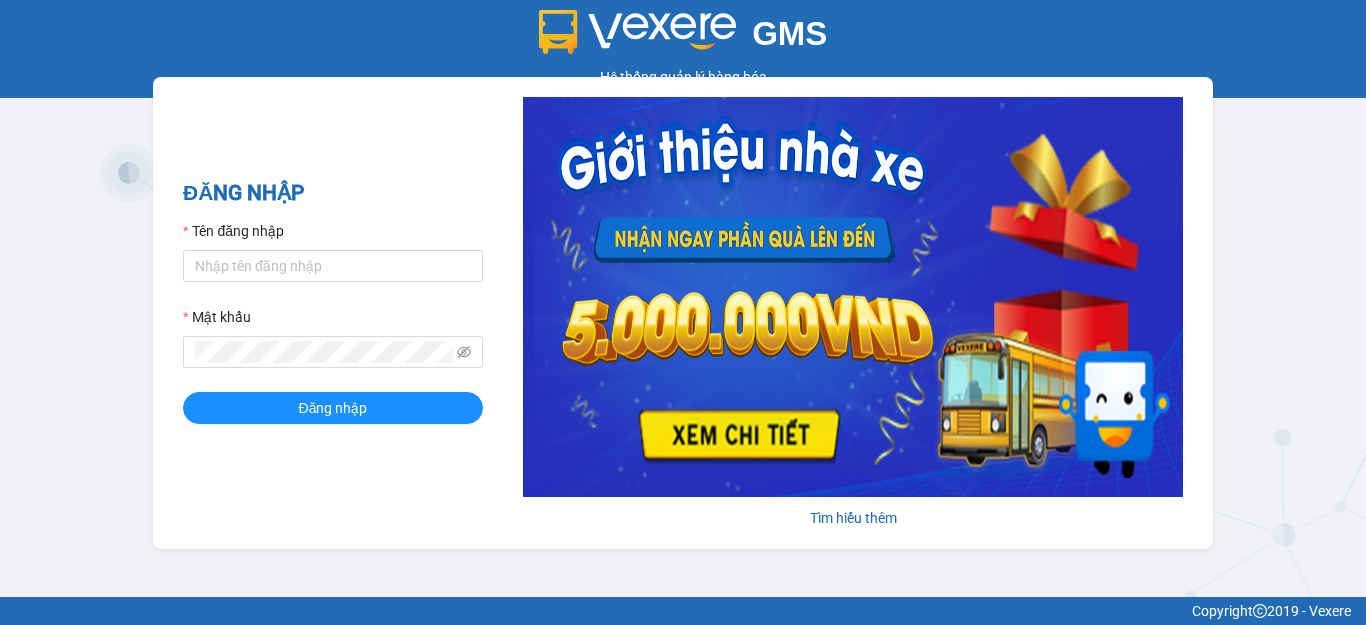 scroll, scrollTop: 0, scrollLeft: 0, axis: both 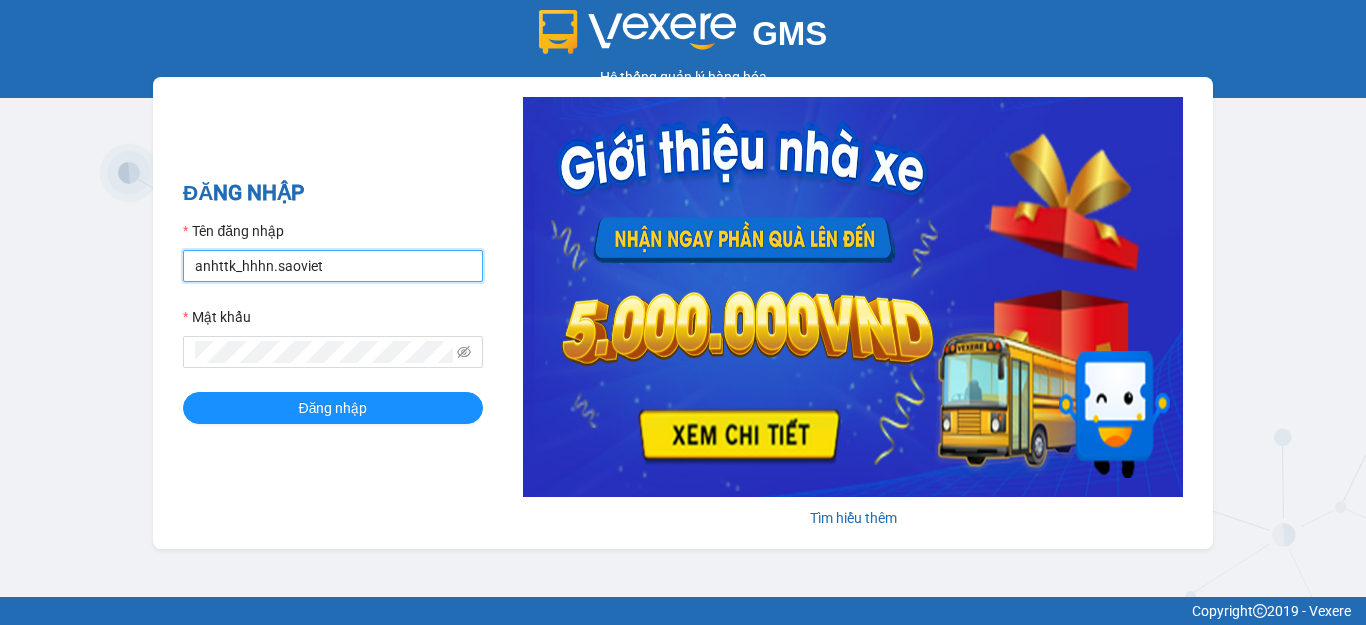 click on "anhttk_hhhn.saoviet" at bounding box center [333, 266] 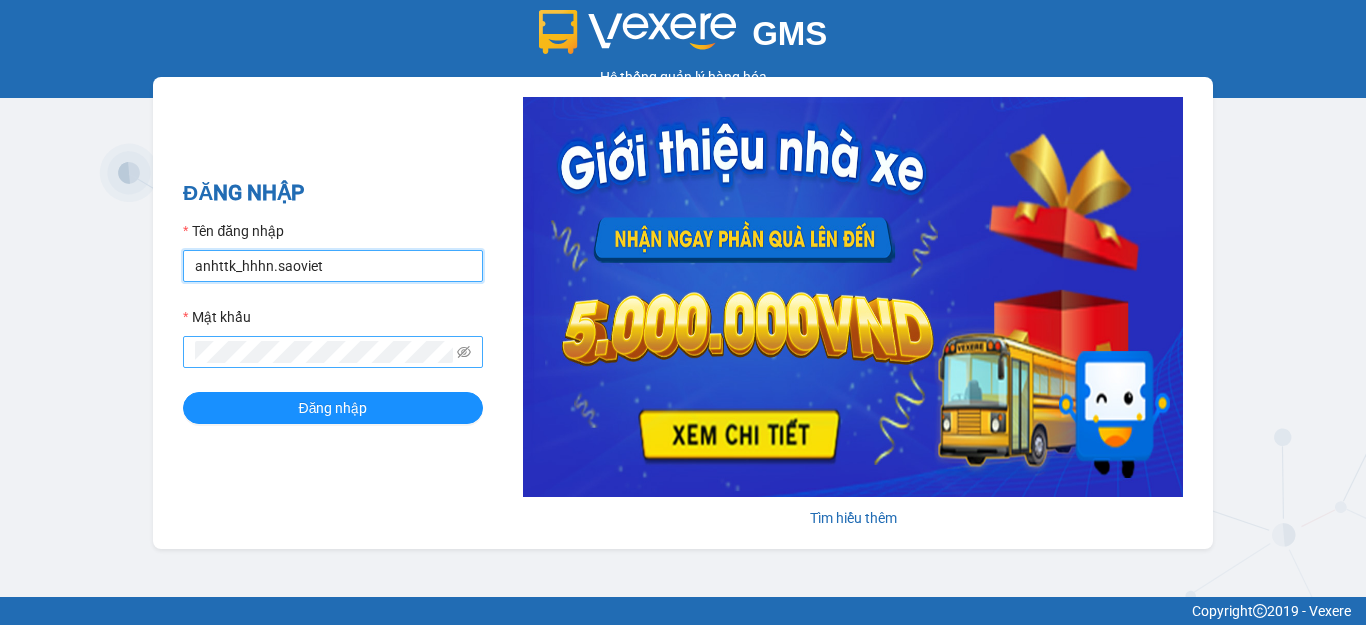 type on "namthhhhn.saoviet" 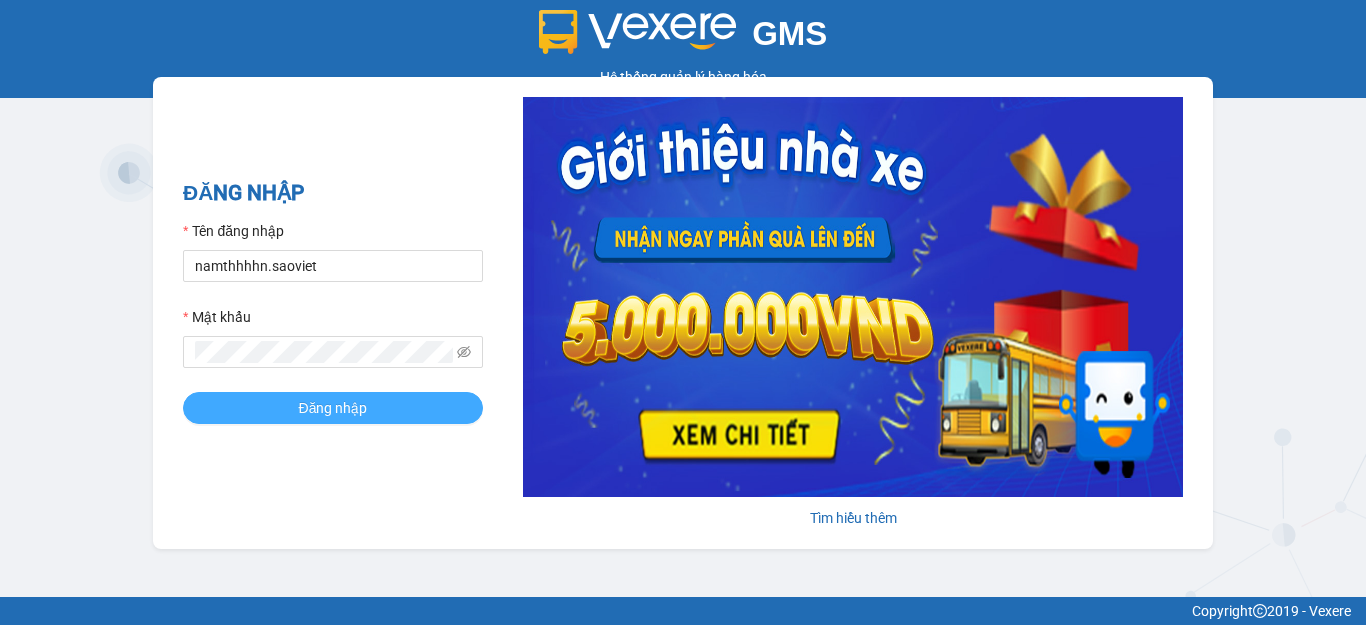 click on "Đăng nhập" at bounding box center [333, 408] 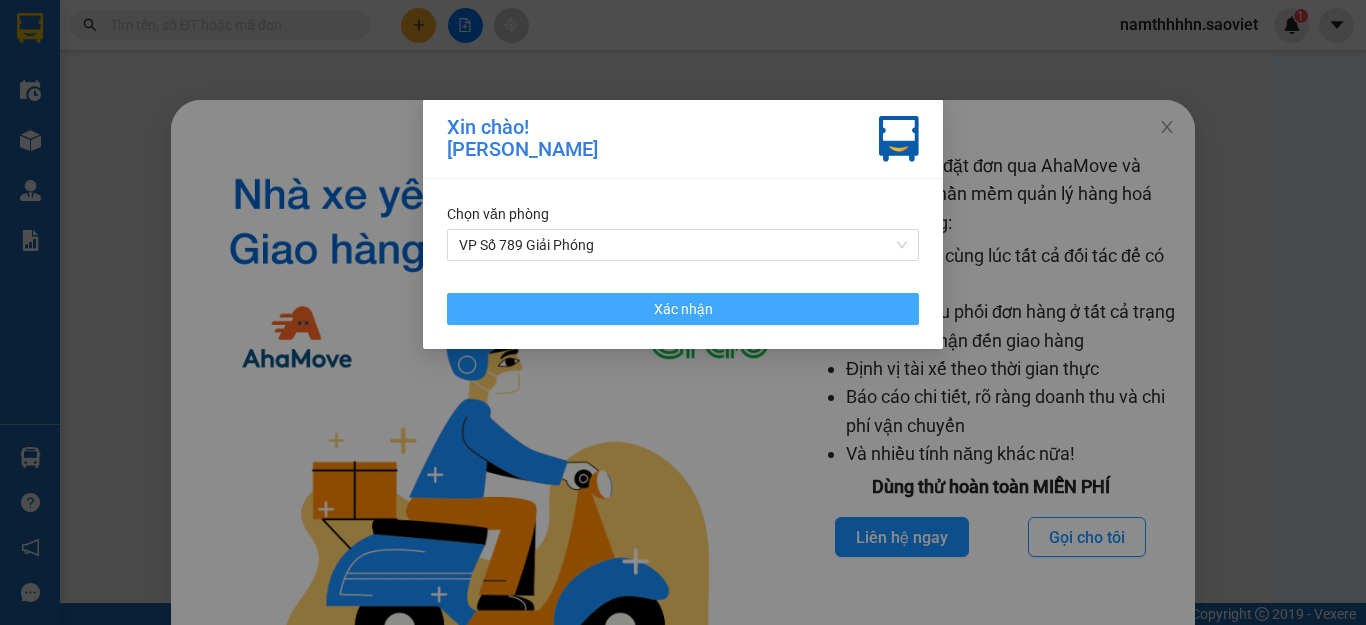 click on "Xác nhận" at bounding box center (683, 309) 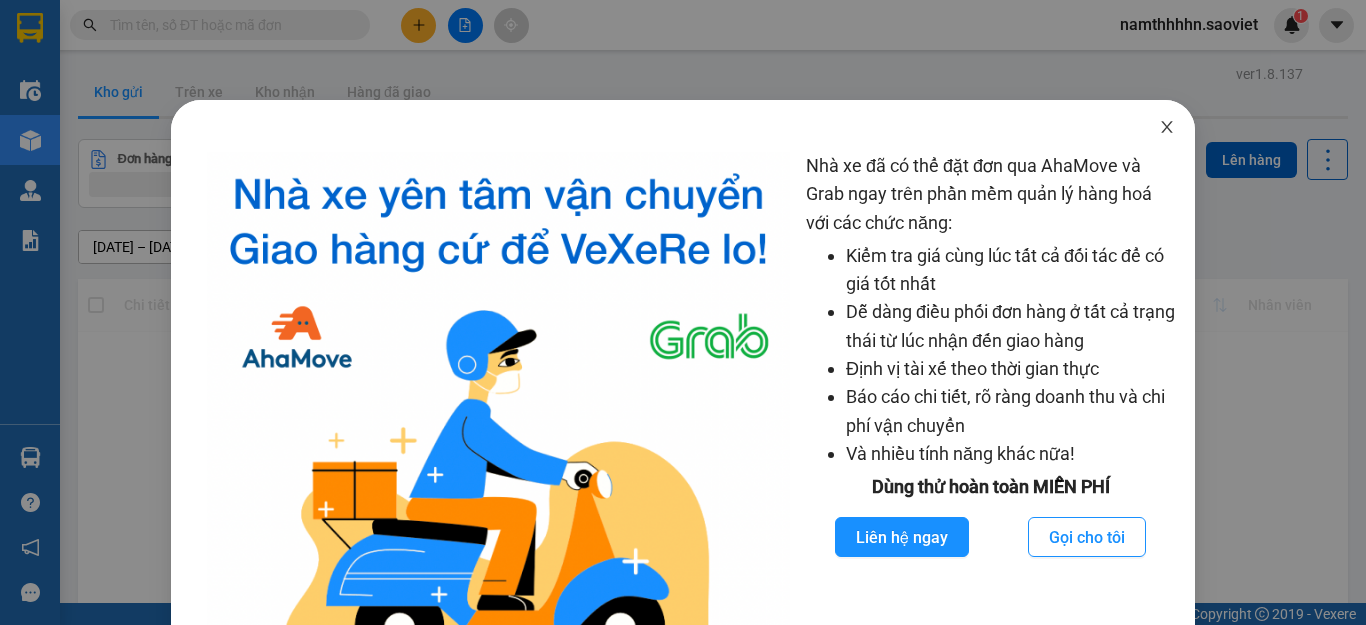 click 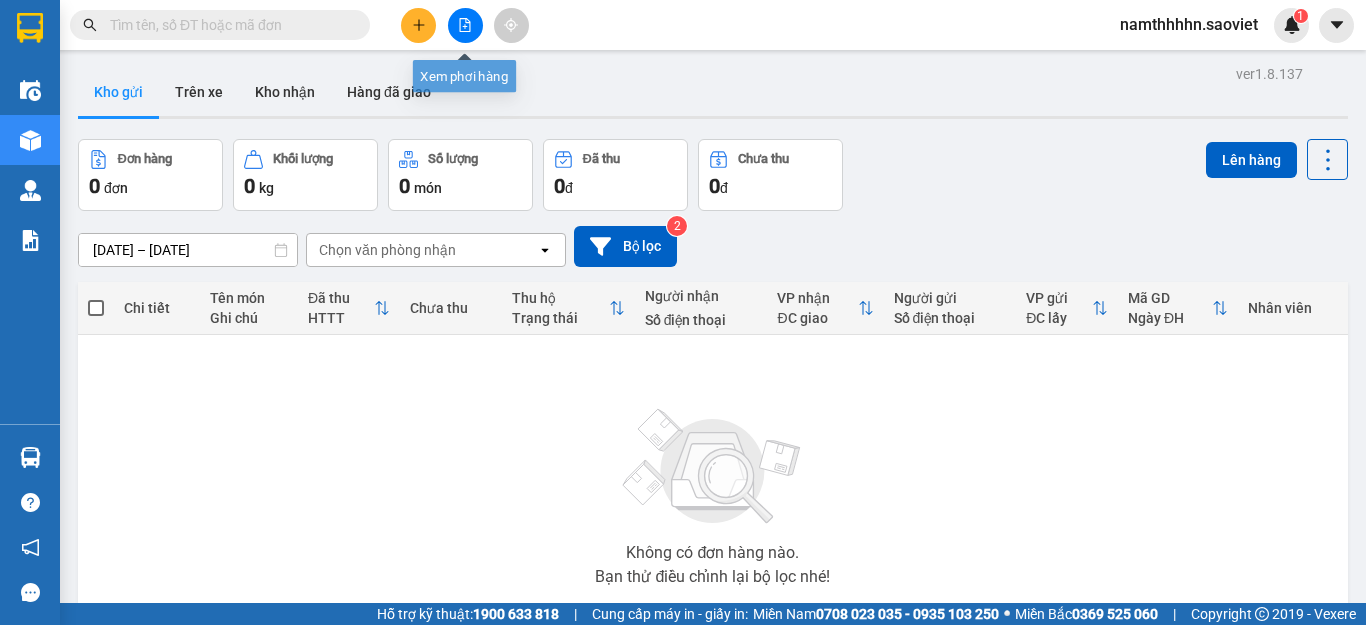 click at bounding box center [465, 25] 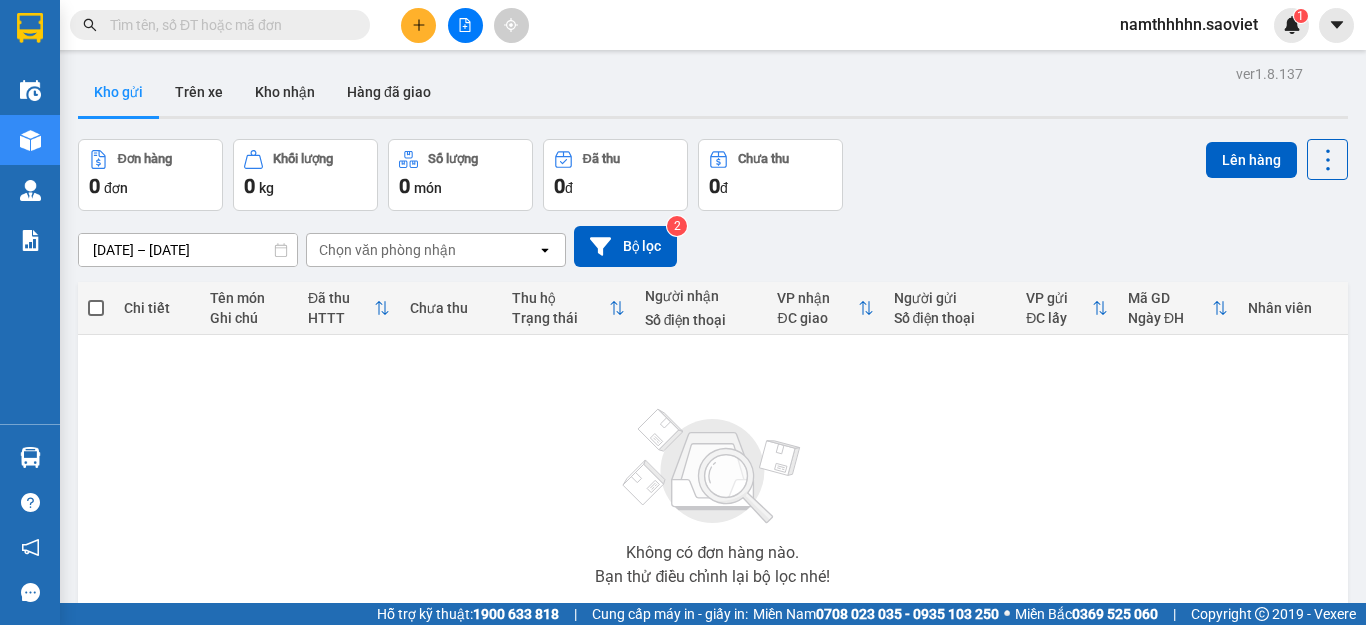 click at bounding box center [465, 25] 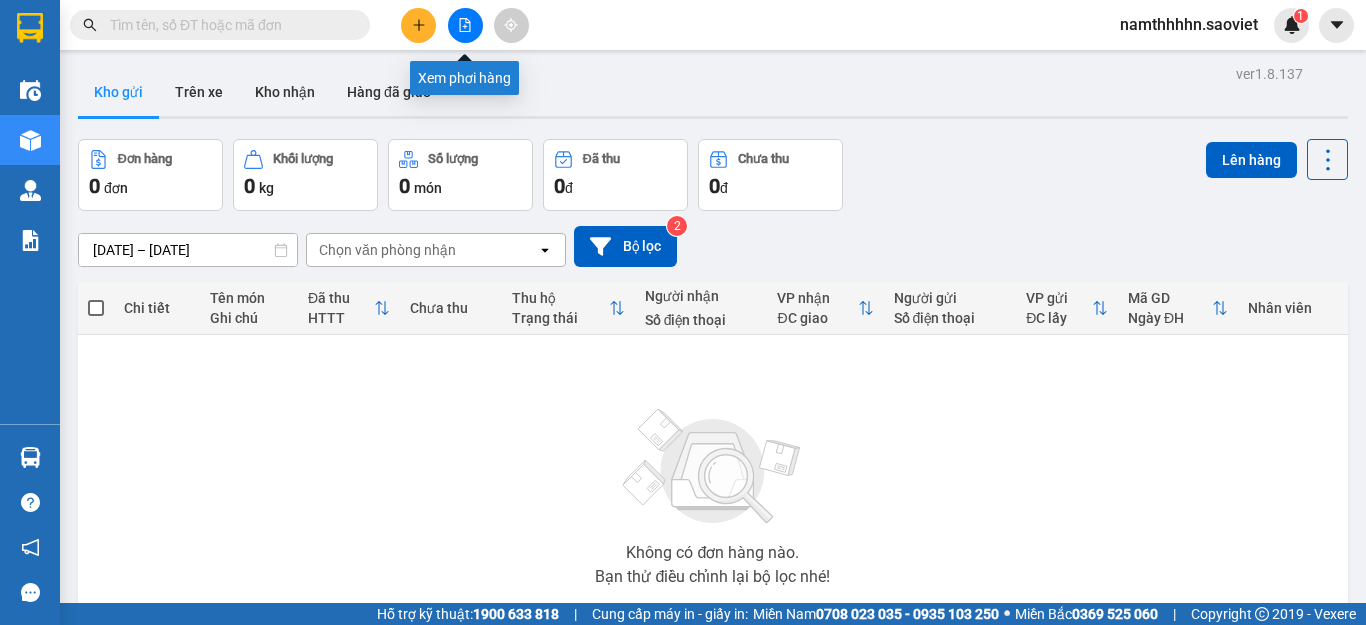 click at bounding box center [465, 25] 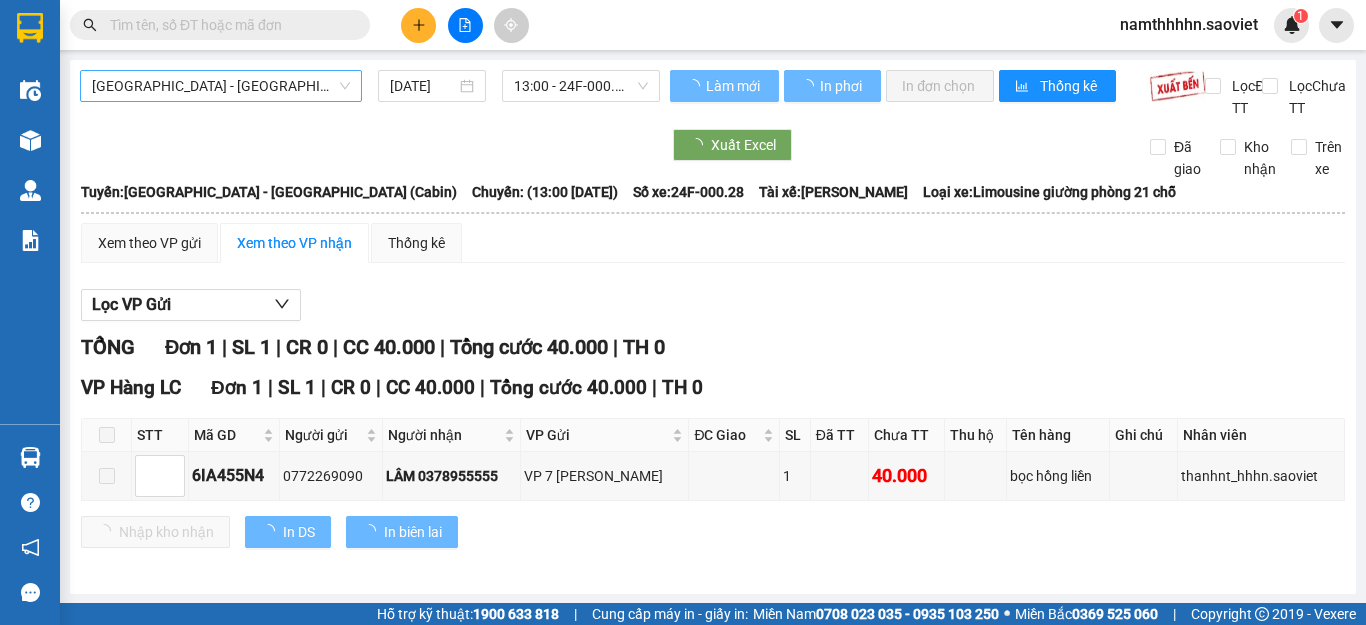 click on "Hà Nội - Lào Cai (Cabin)" at bounding box center (221, 86) 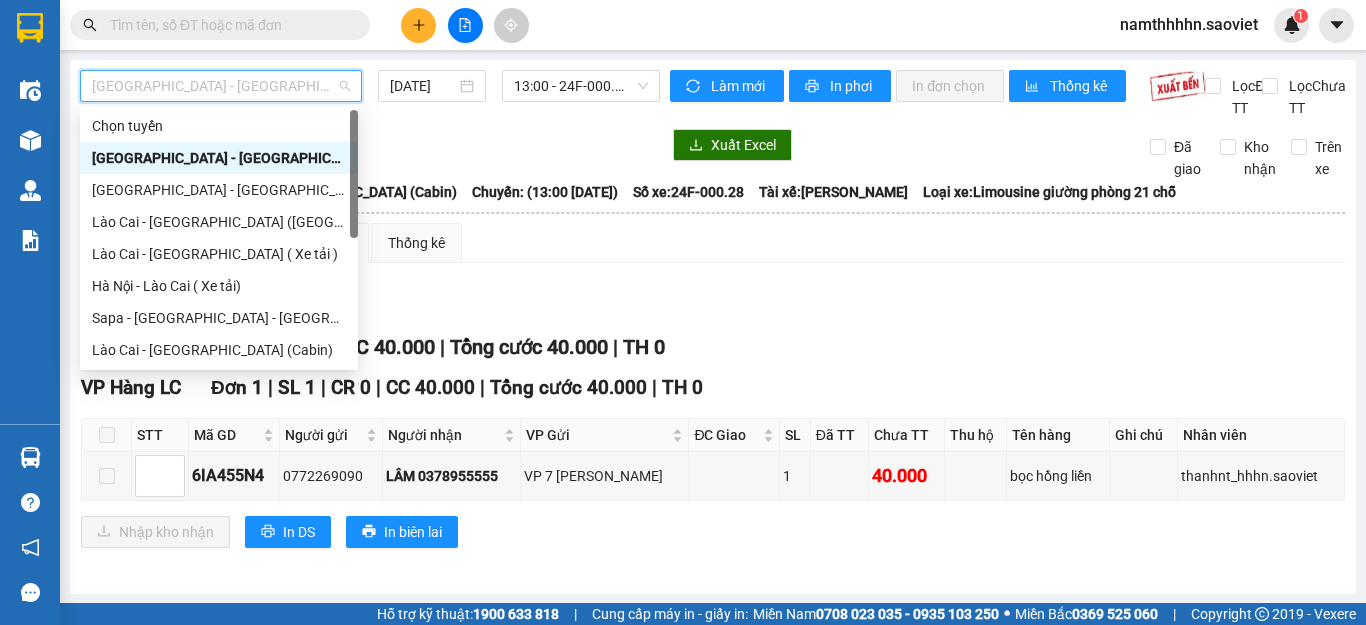 type on "f" 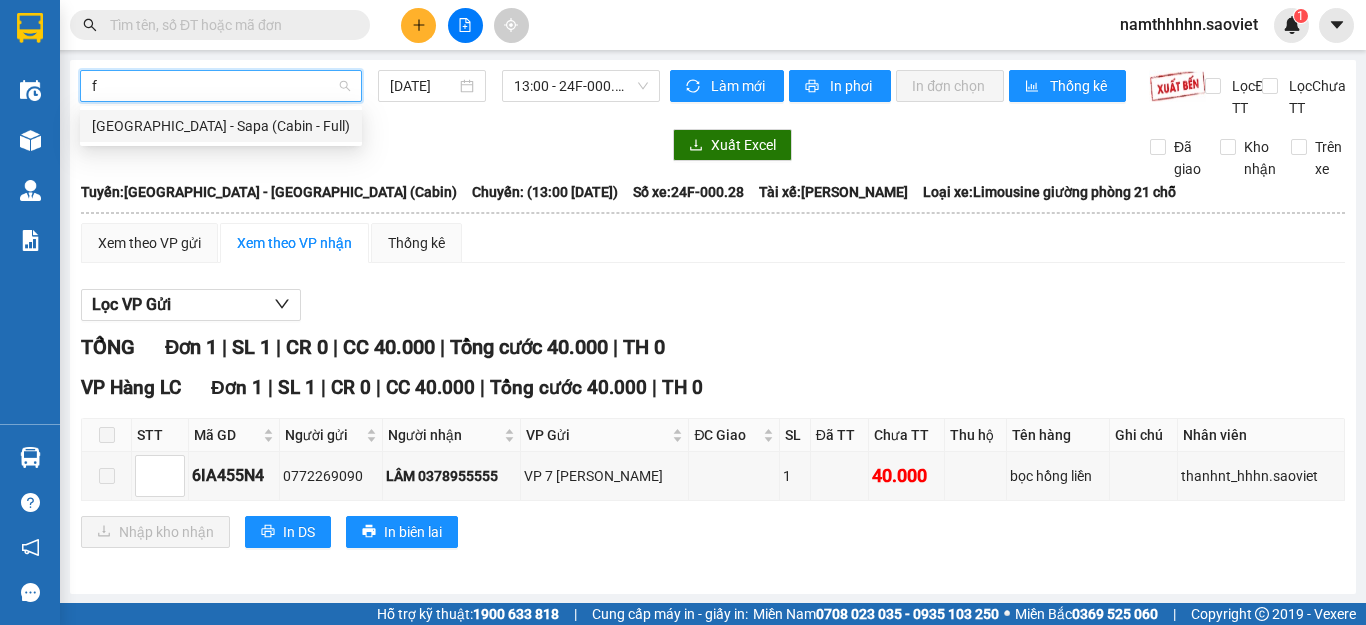 click on "Hà Nội - Sapa (Cabin - Full)" at bounding box center [221, 126] 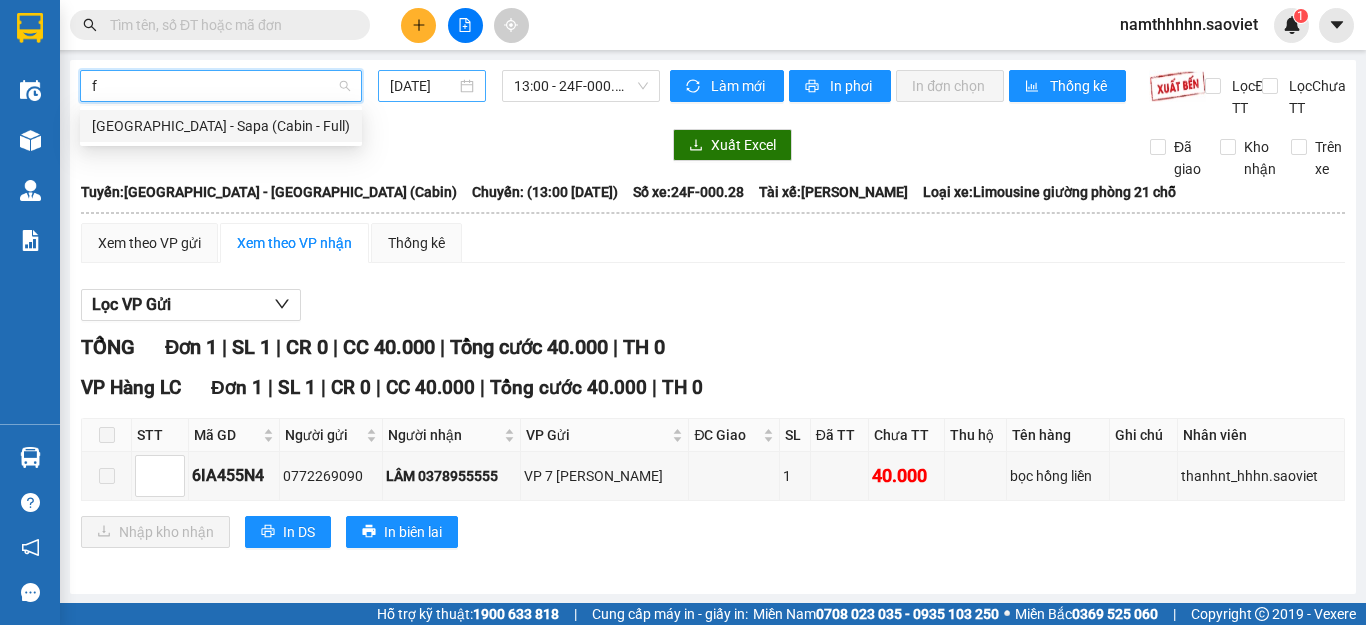 type 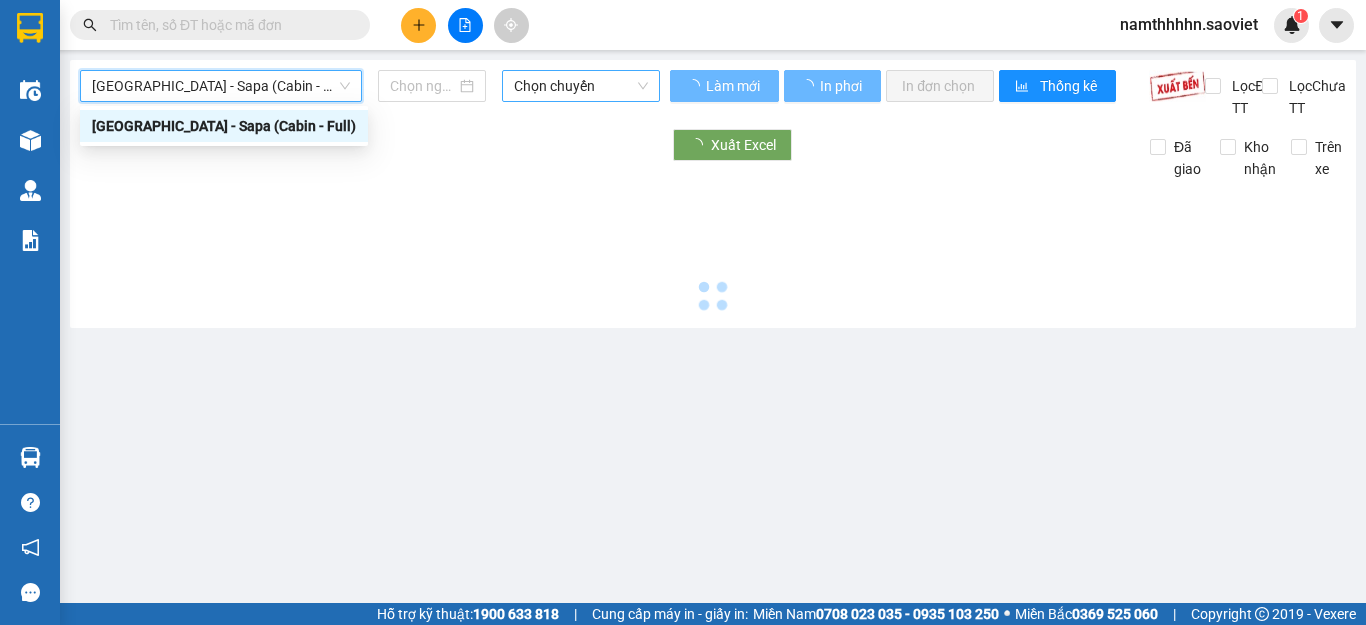 type on "12/07/2025" 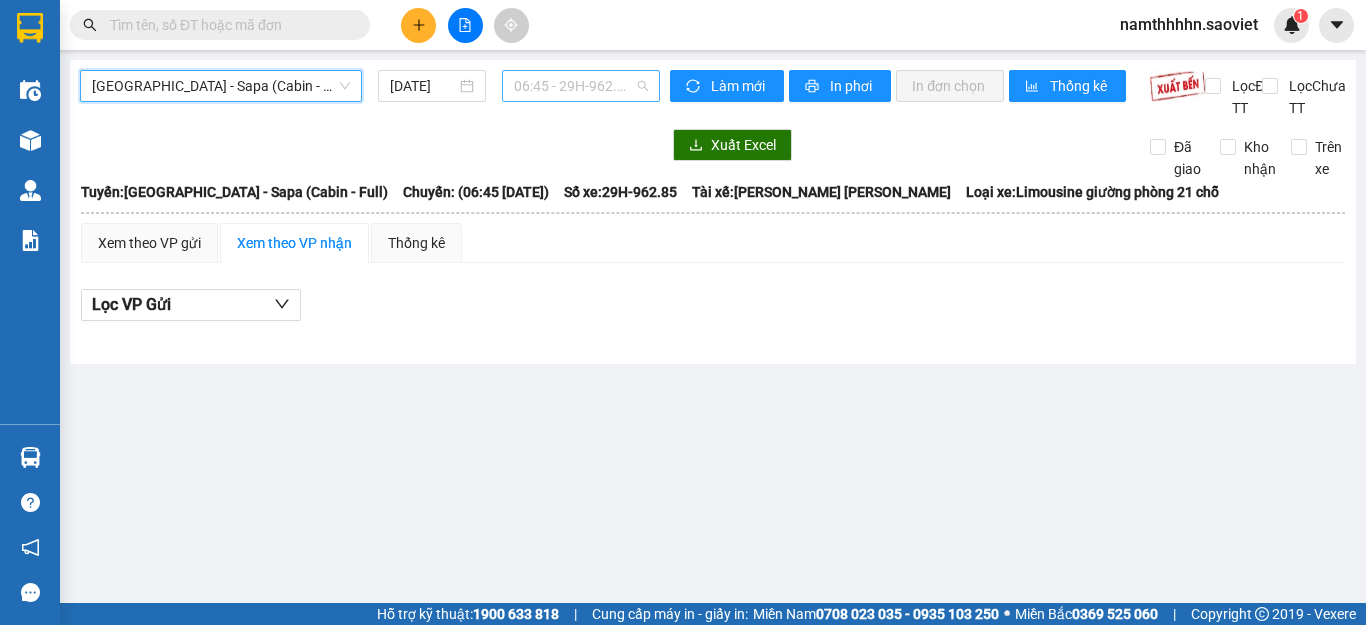 click on "06:45     - 29H-962.85" at bounding box center [581, 86] 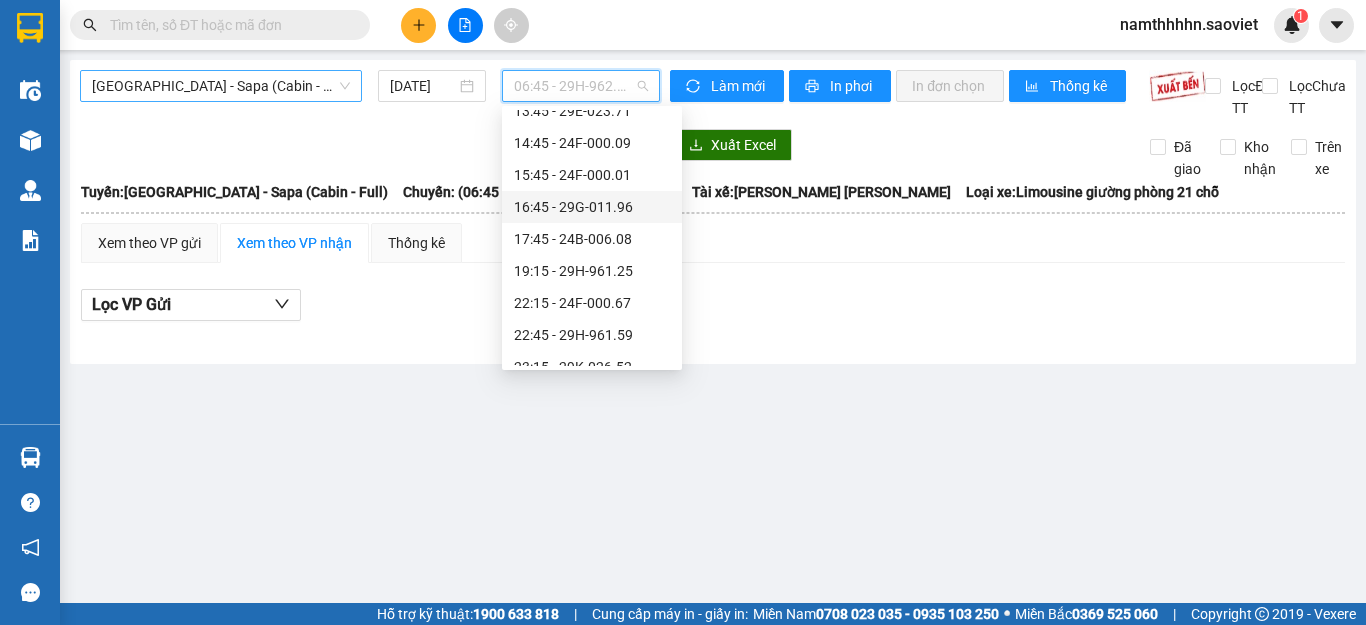 scroll, scrollTop: 288, scrollLeft: 0, axis: vertical 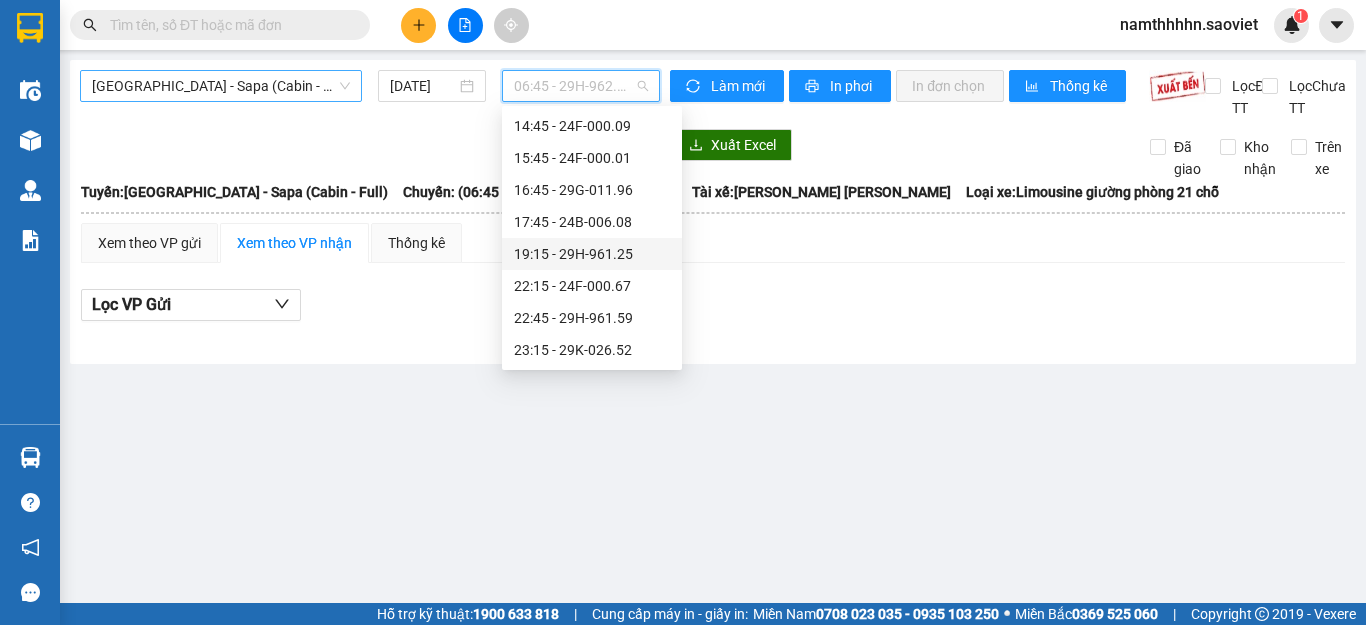 click on "17:45     - 24B-006.08" at bounding box center [592, 222] 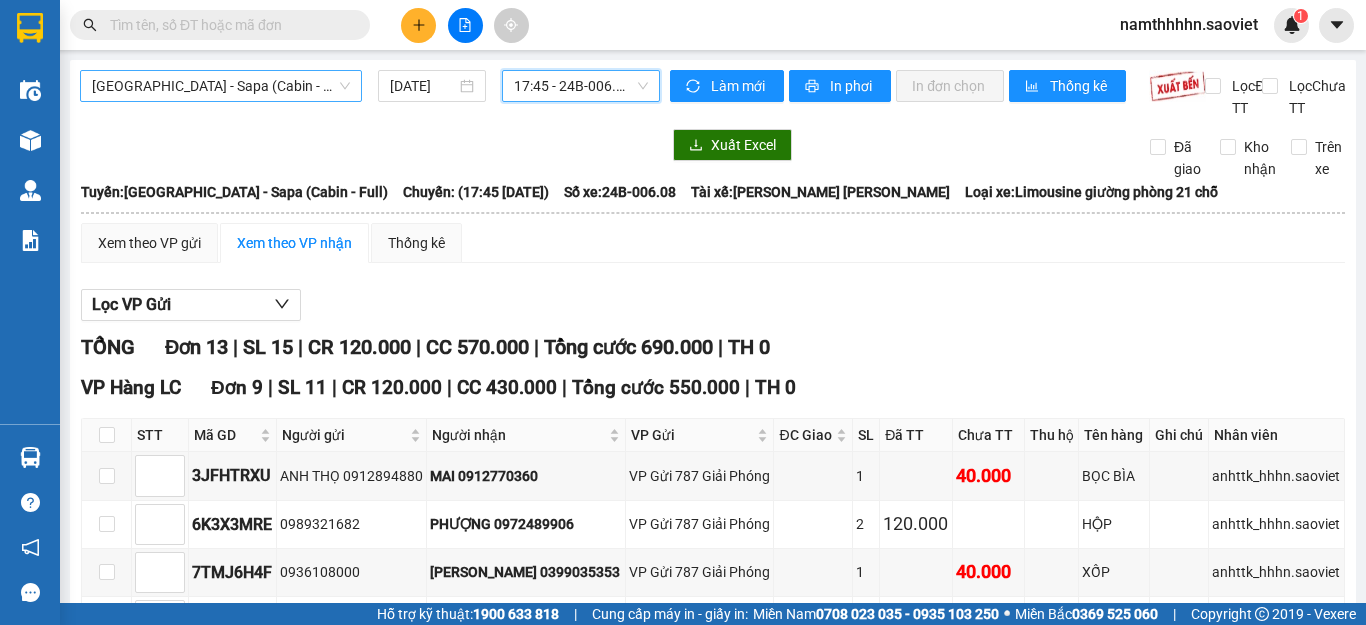 click on "17:45     - 24B-006.08" at bounding box center [581, 86] 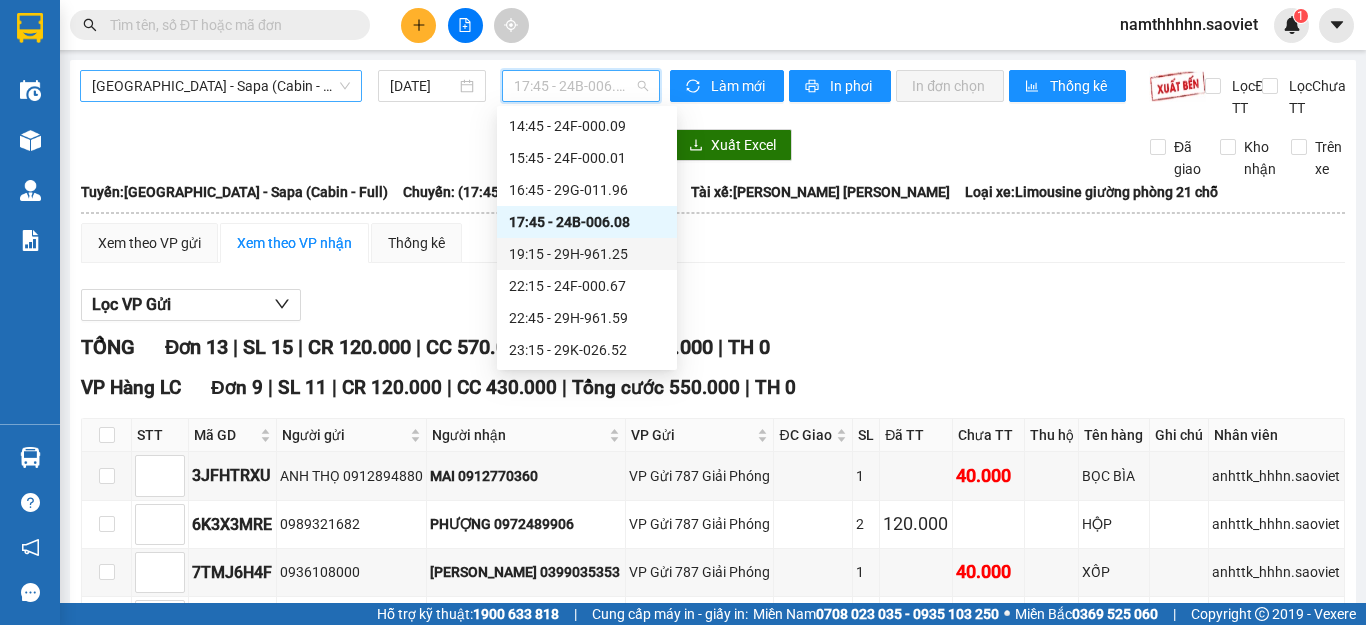 click on "19:15     - 29H-961.25" at bounding box center (587, 254) 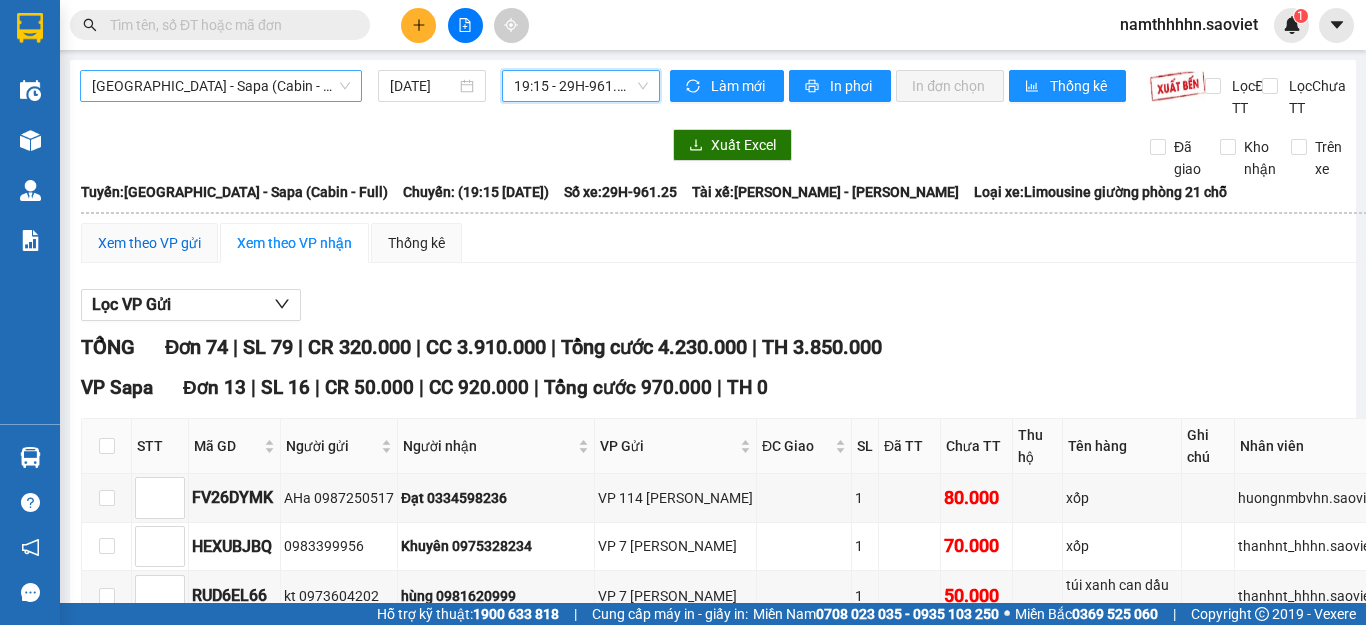 click on "Xem theo VP gửi" at bounding box center (149, 243) 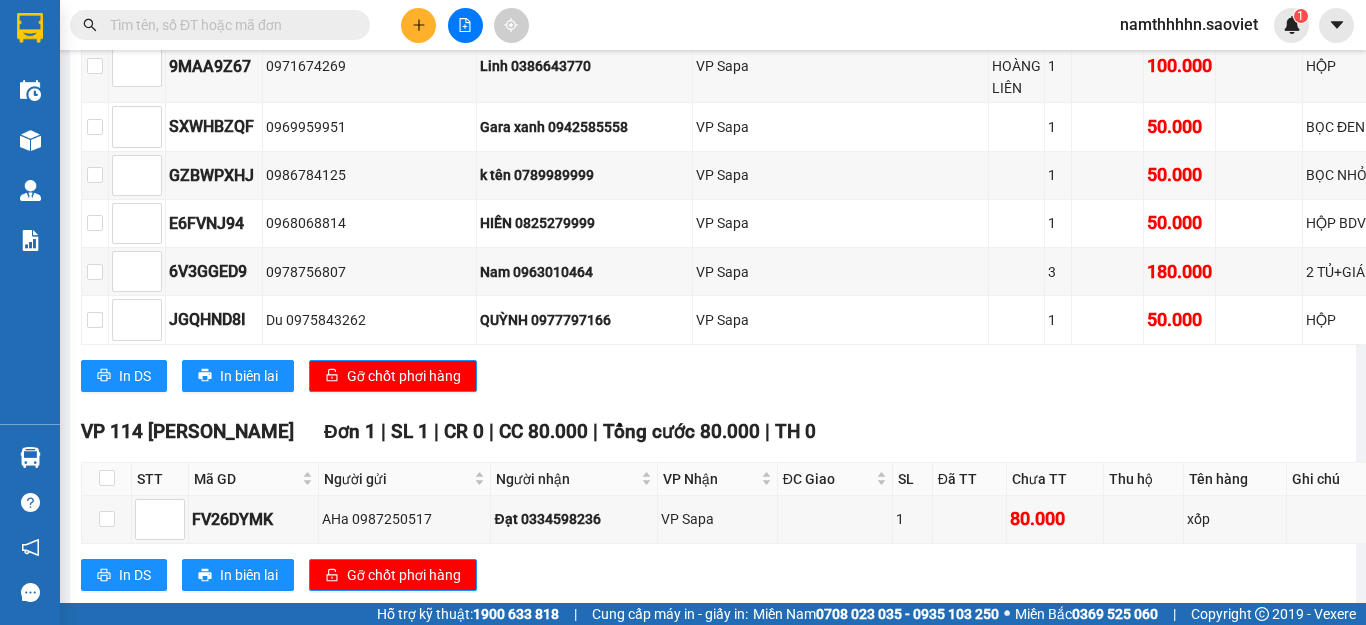 scroll, scrollTop: 4335, scrollLeft: 0, axis: vertical 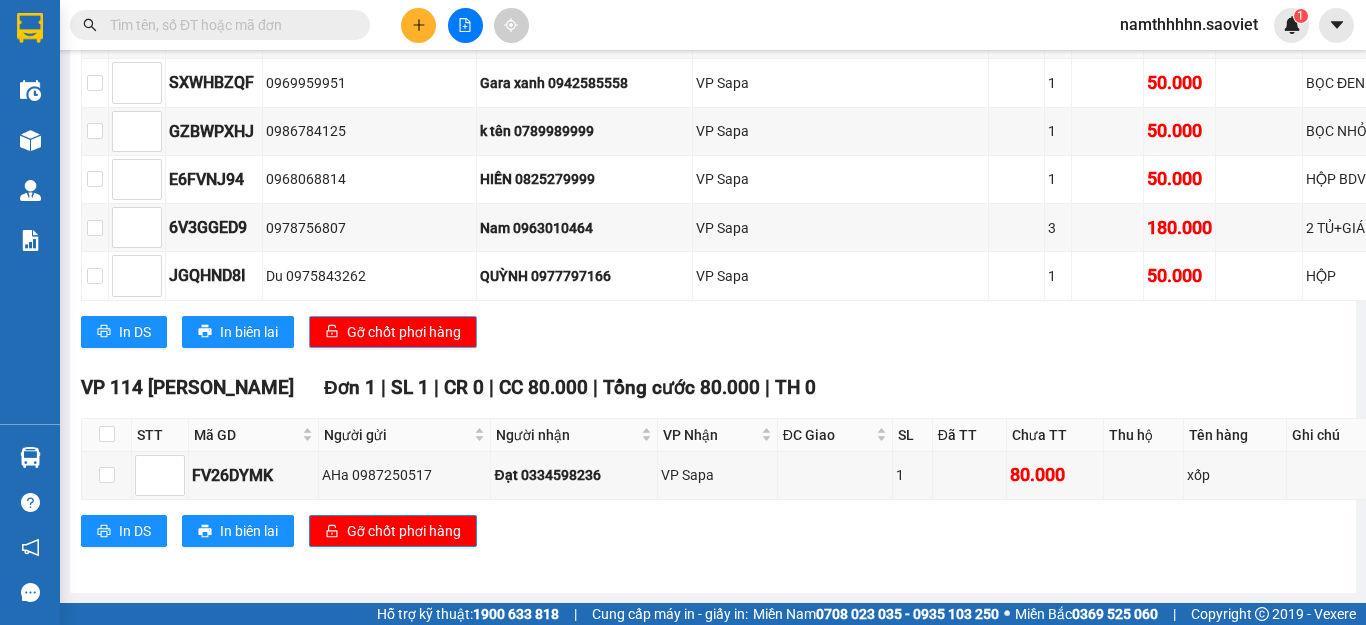 click on "Gỡ chốt phơi hàng" at bounding box center [404, 332] 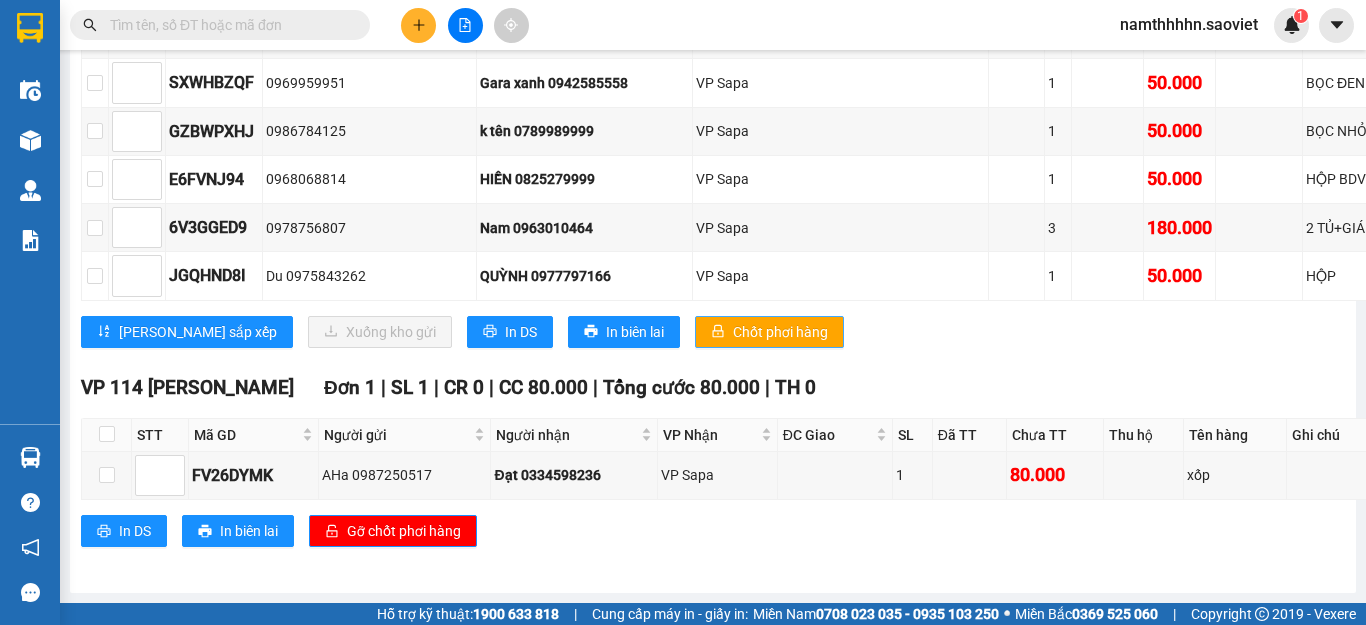 click on "Chốt phơi hàng" at bounding box center (780, 332) 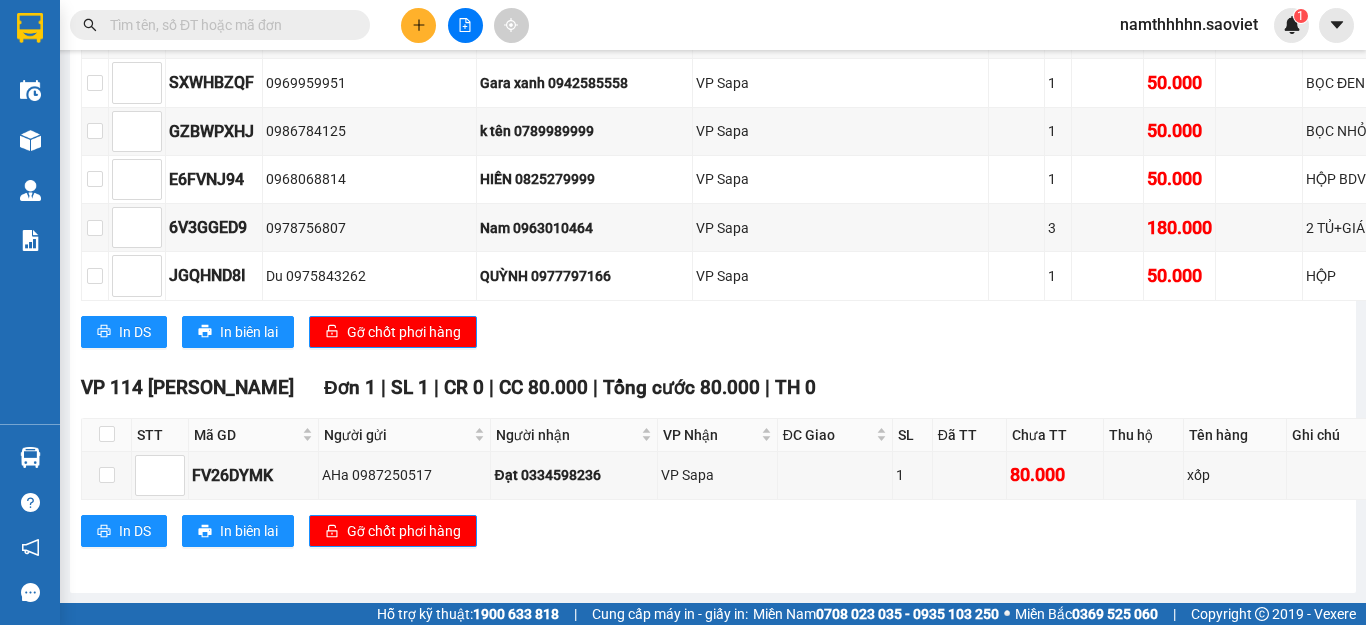 click on "namthhhhn.saoviet 1" at bounding box center [1206, 25] 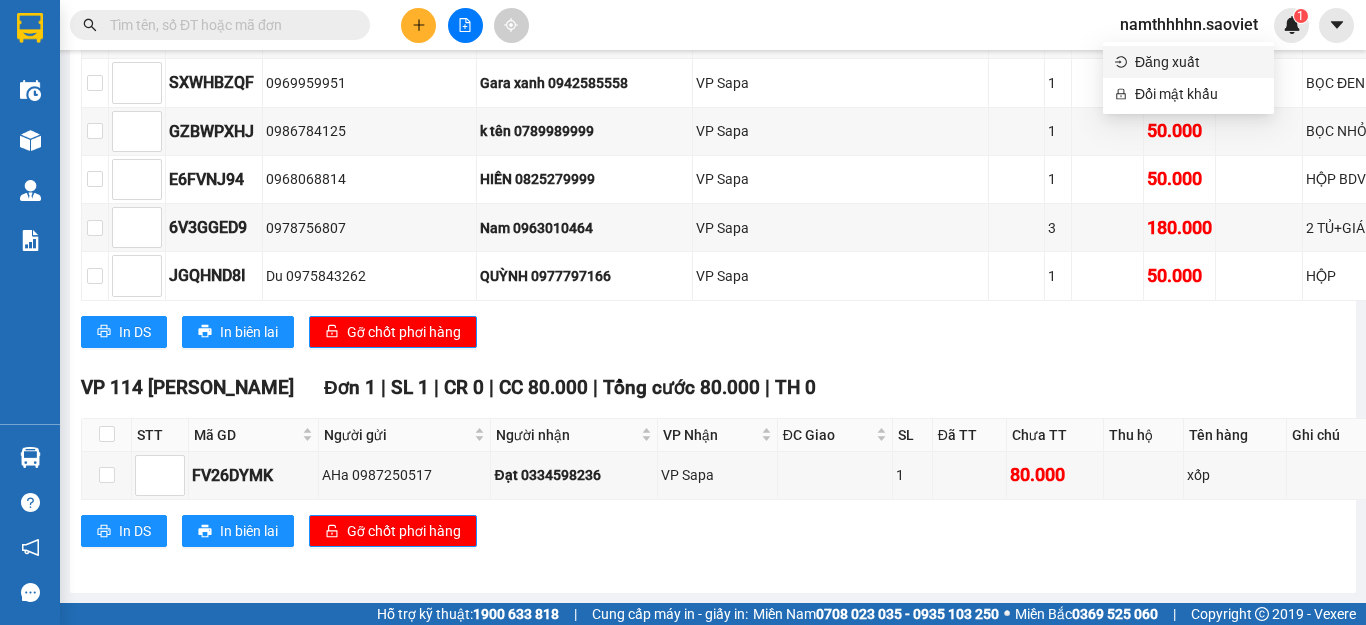 click on "Đăng xuất" at bounding box center [1198, 62] 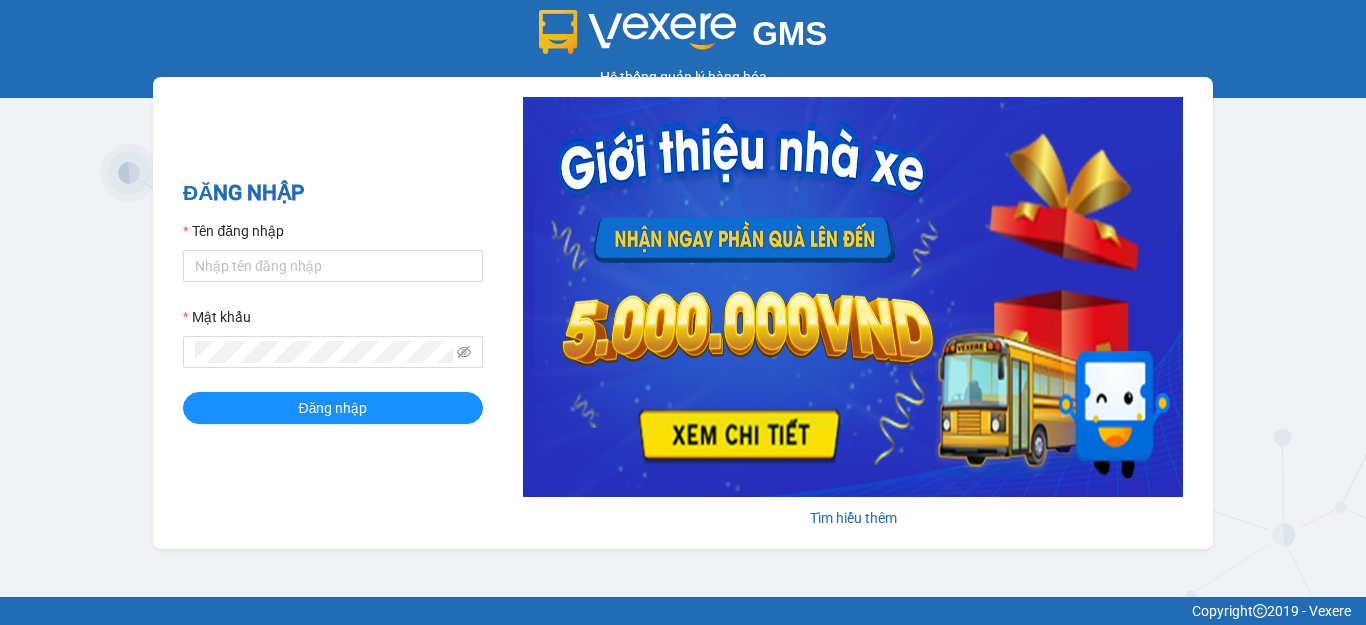 scroll, scrollTop: 0, scrollLeft: 0, axis: both 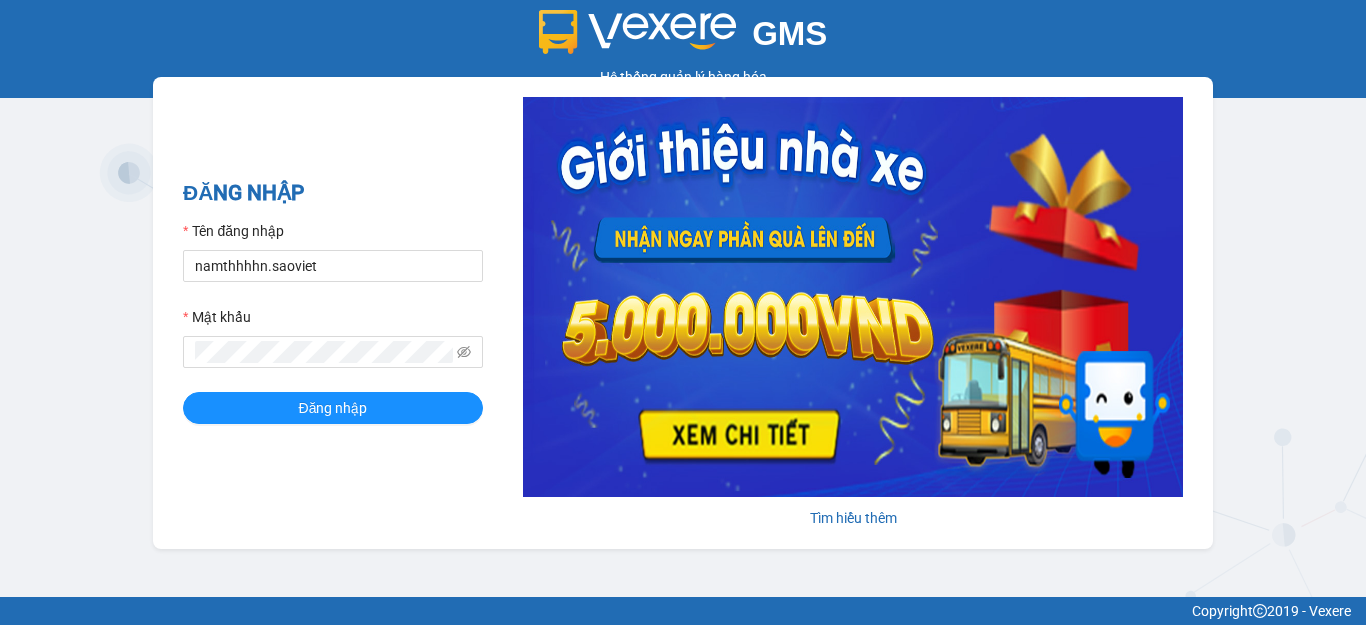 click on "Tên đăng nhập namthhhhn.saoviet Mật khẩu Đăng nhập" at bounding box center [333, 322] 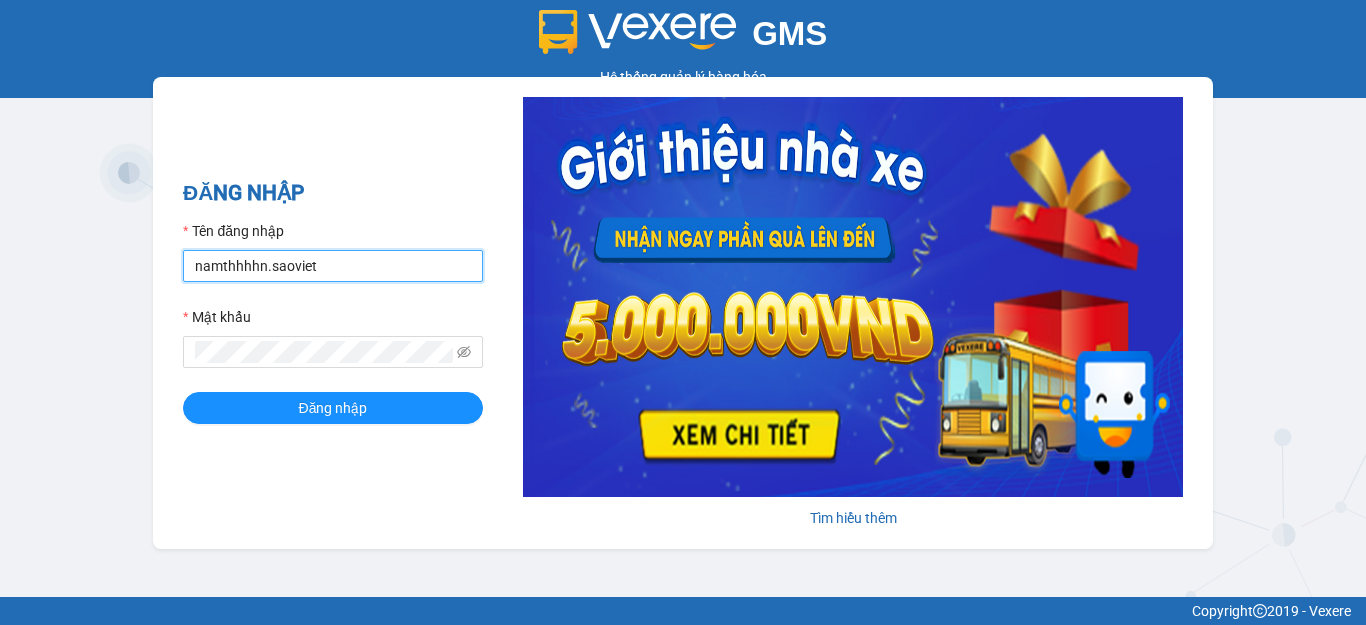 click on "namthhhhn.saoviet" at bounding box center (333, 266) 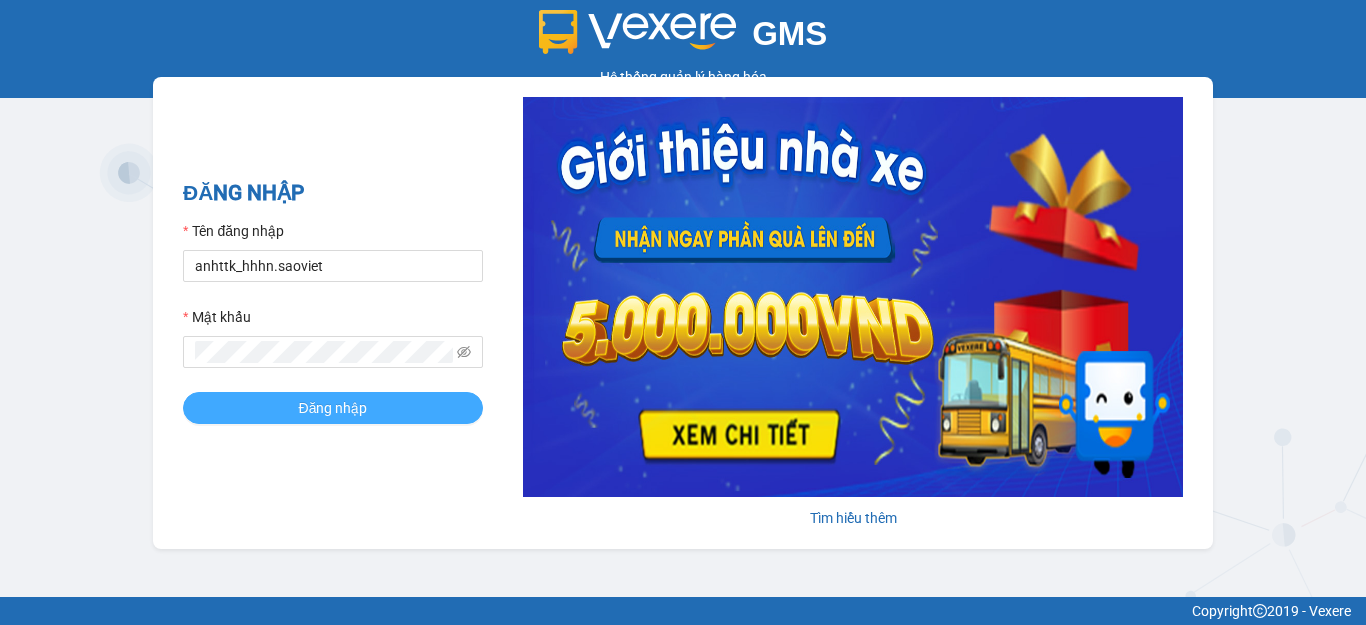 click on "Đăng nhập" at bounding box center (333, 408) 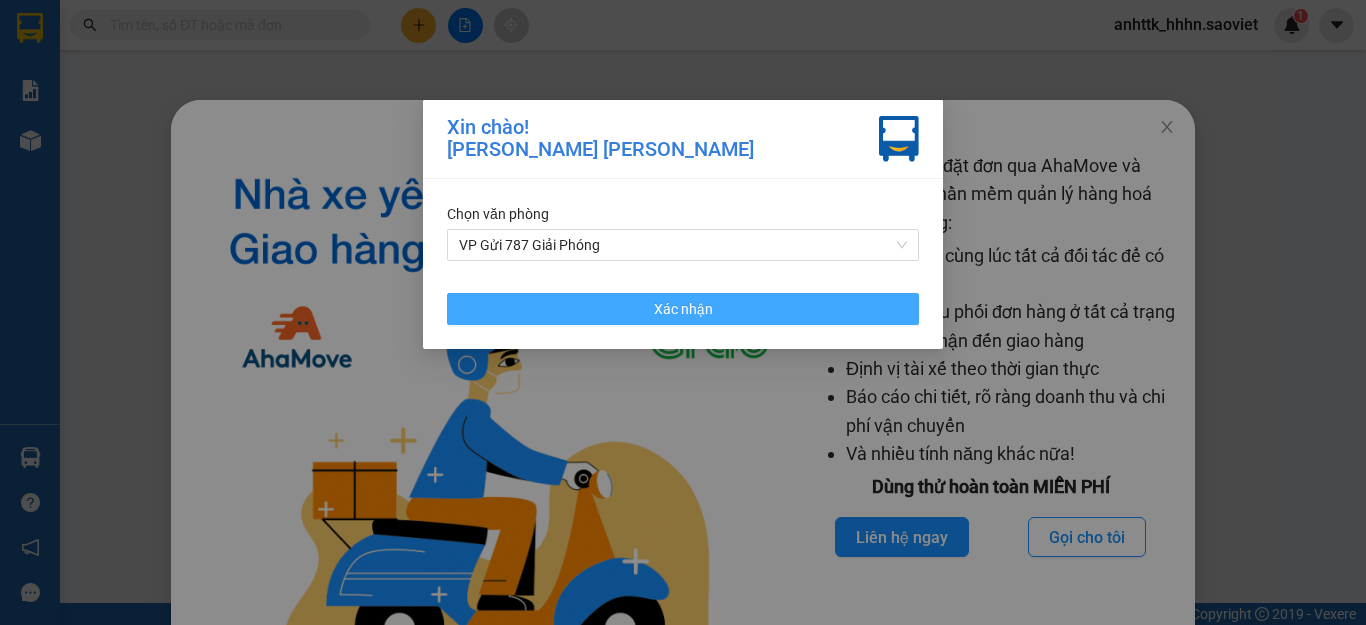 click on "Xác nhận" at bounding box center [683, 309] 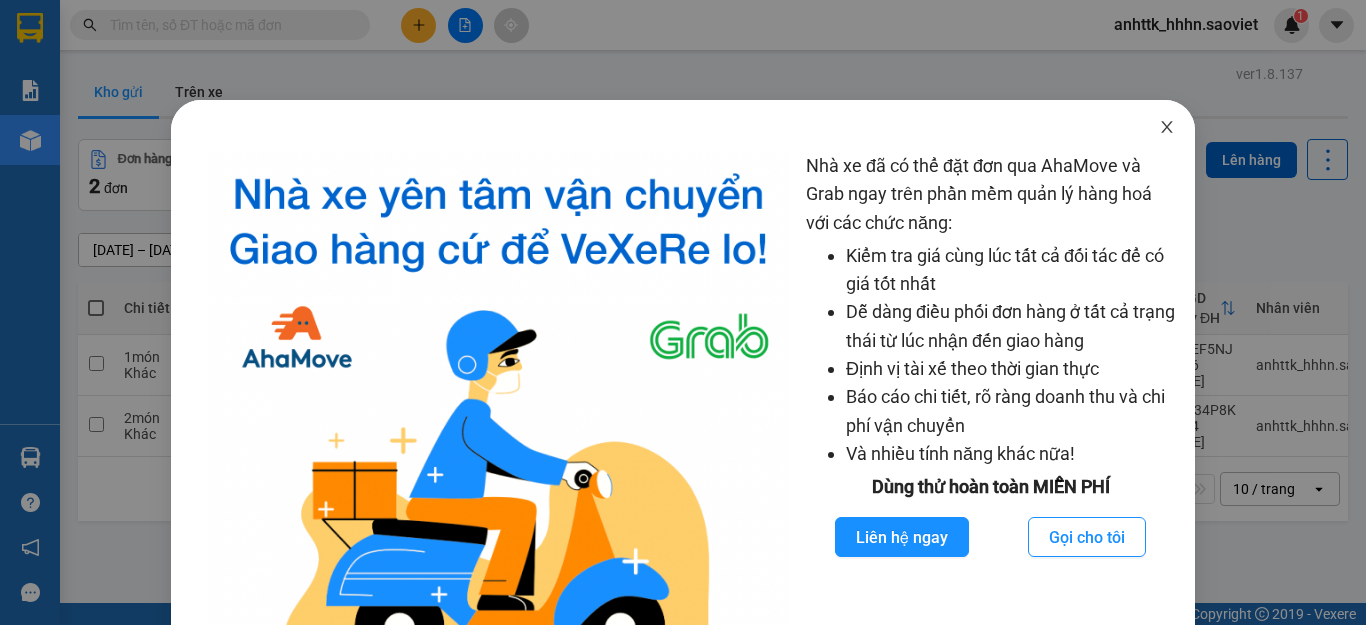 click 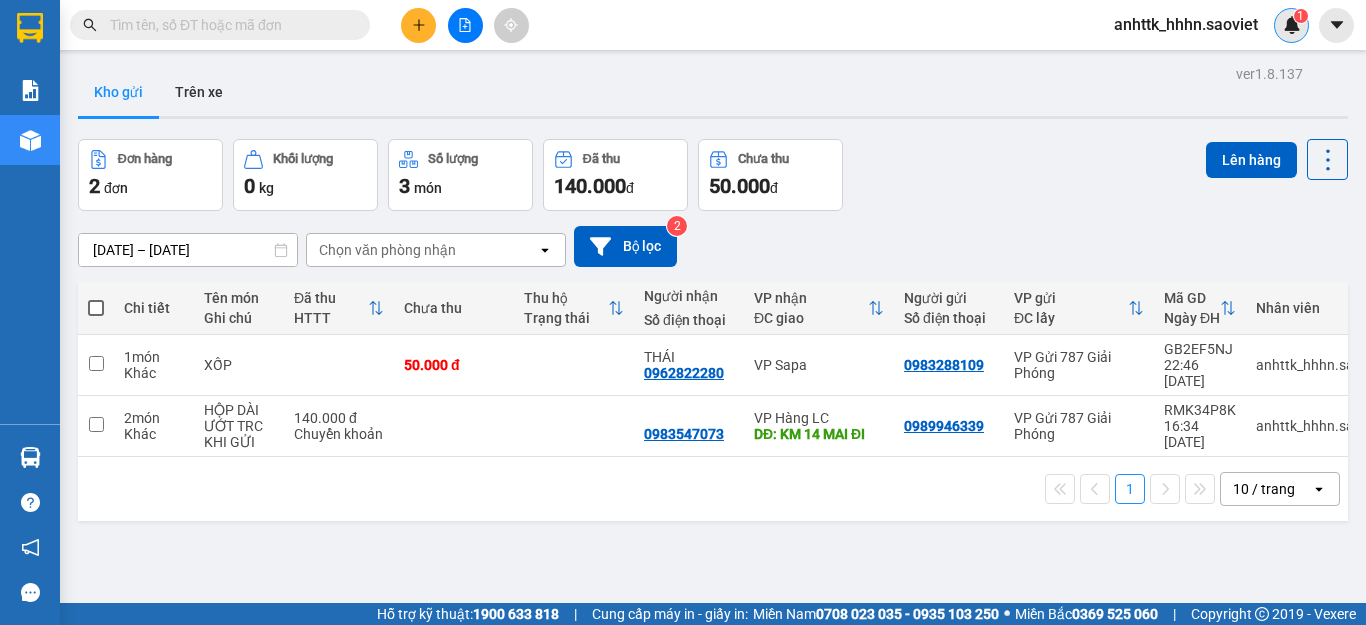 click on "1" at bounding box center [1291, 25] 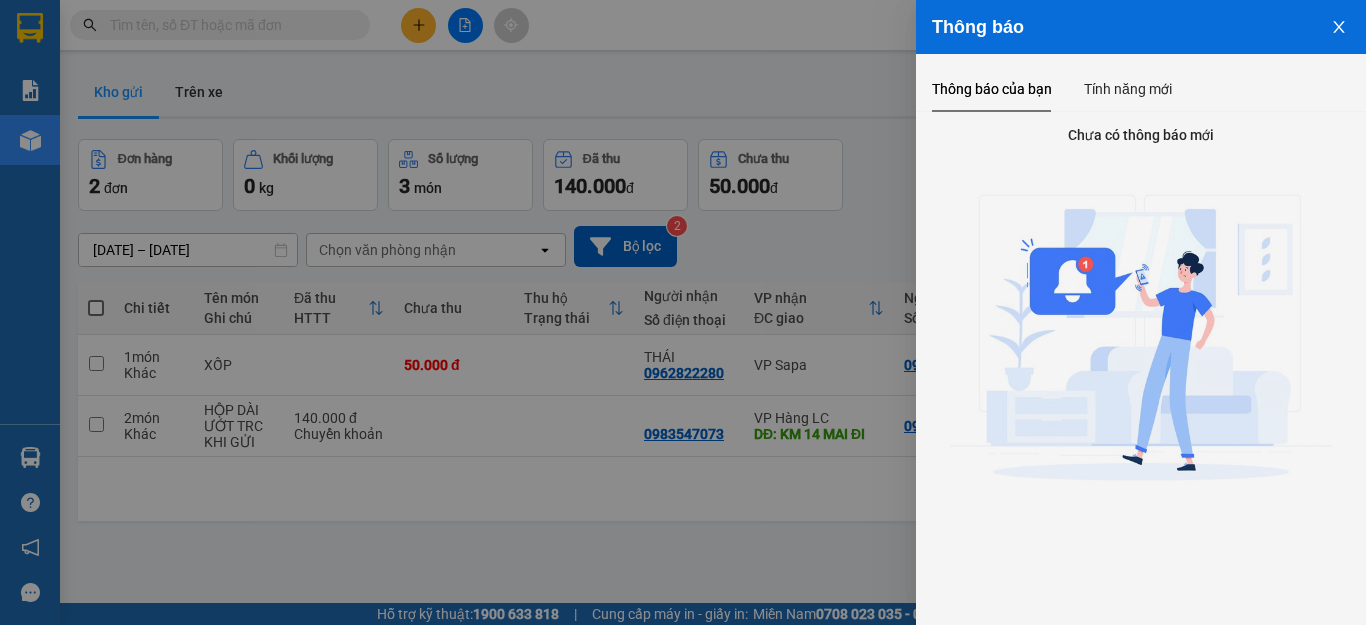 click at bounding box center [1339, 25] 